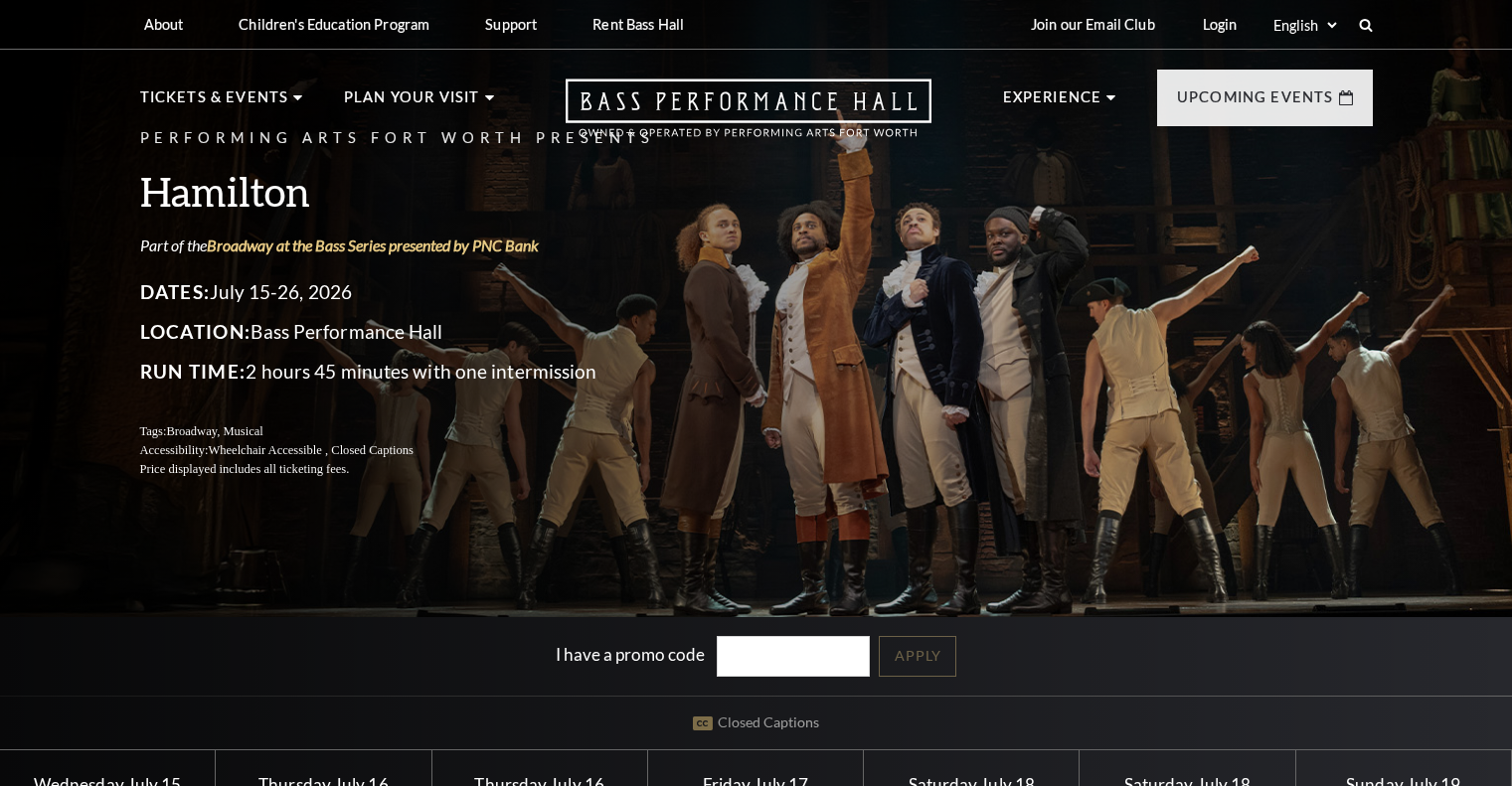 scroll, scrollTop: 0, scrollLeft: 0, axis: both 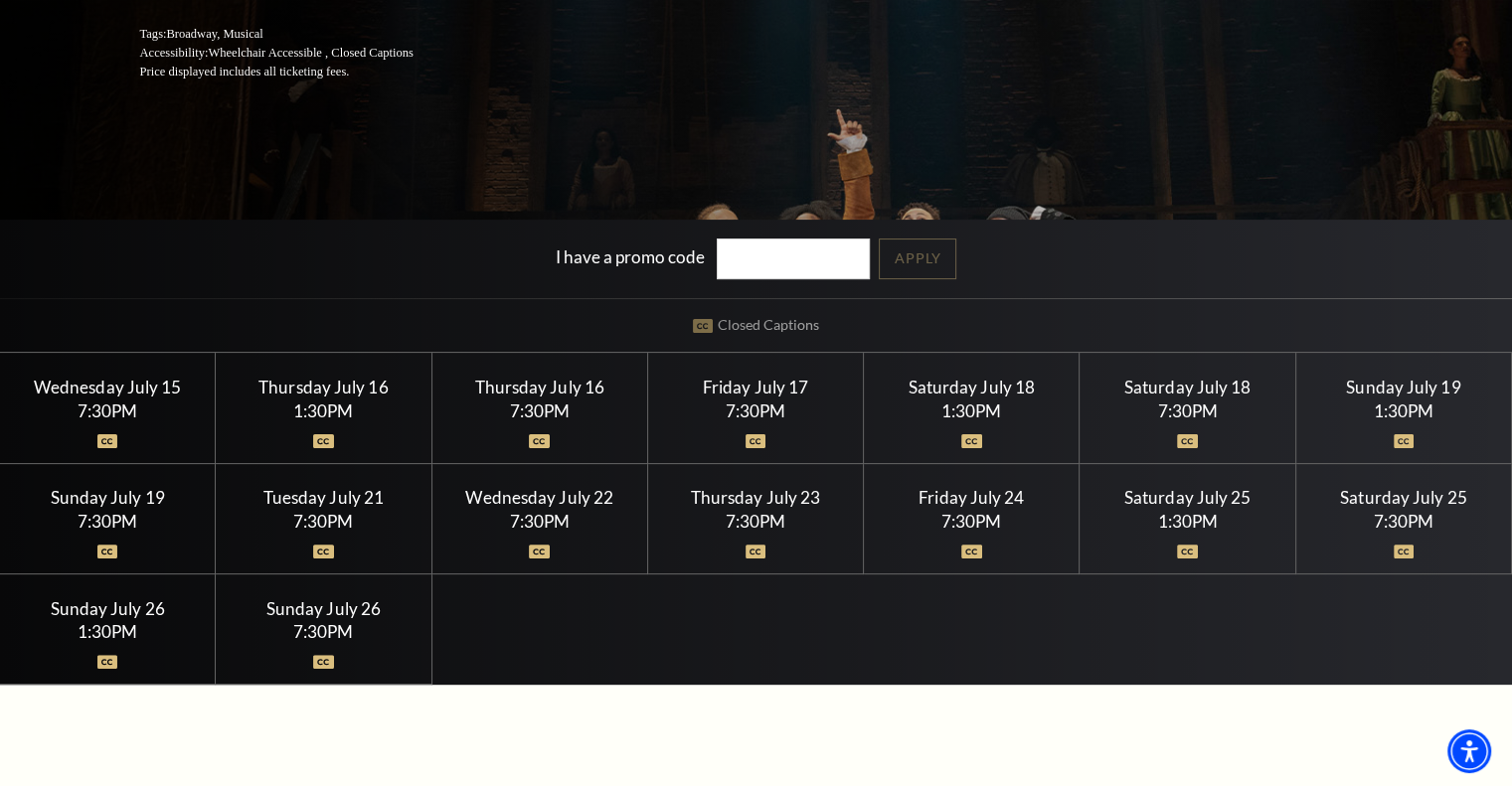 click on "Saturday July 18" at bounding box center [971, 387] 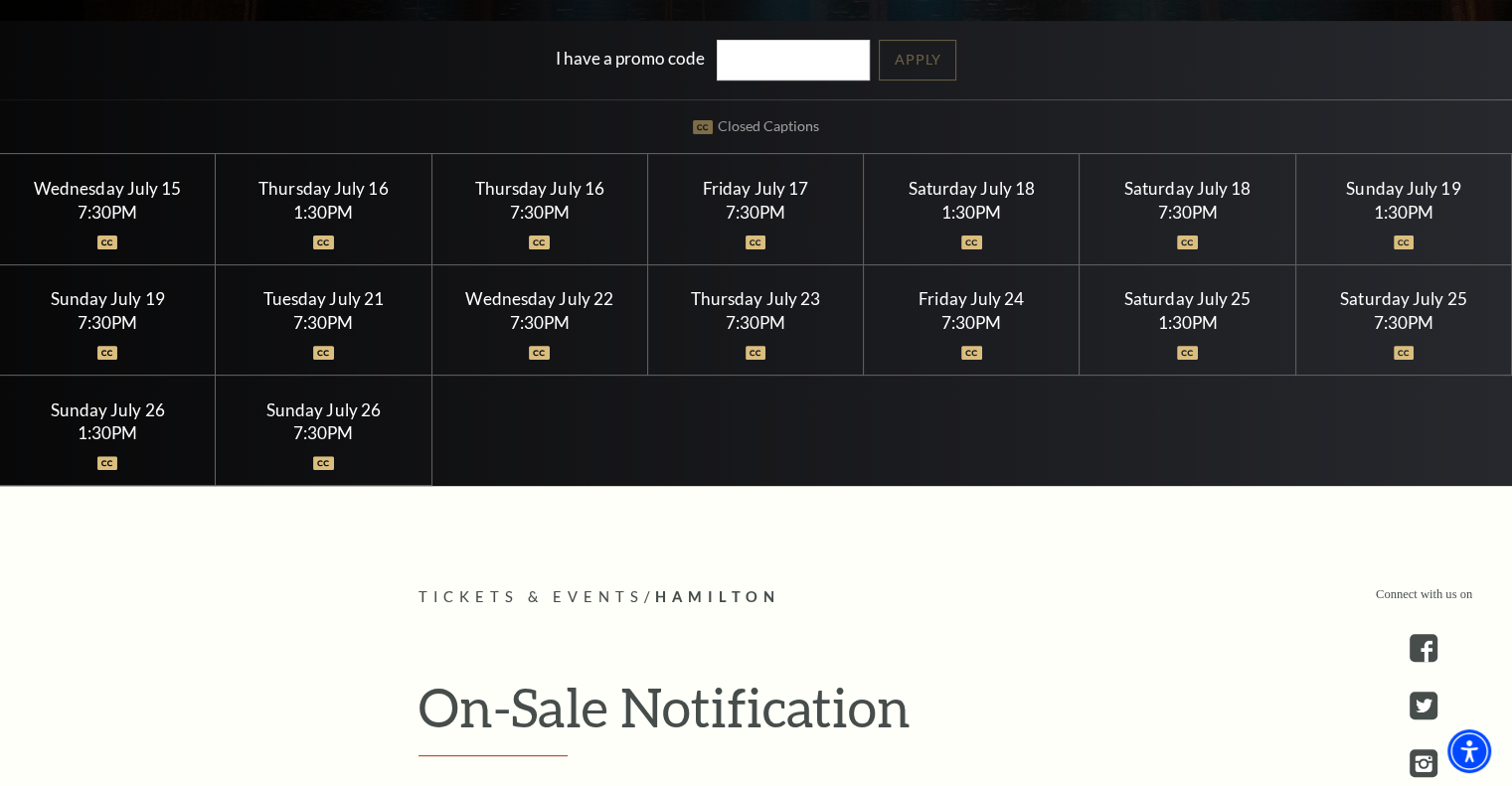click on "Saturday July 25" at bounding box center (1403, 298) 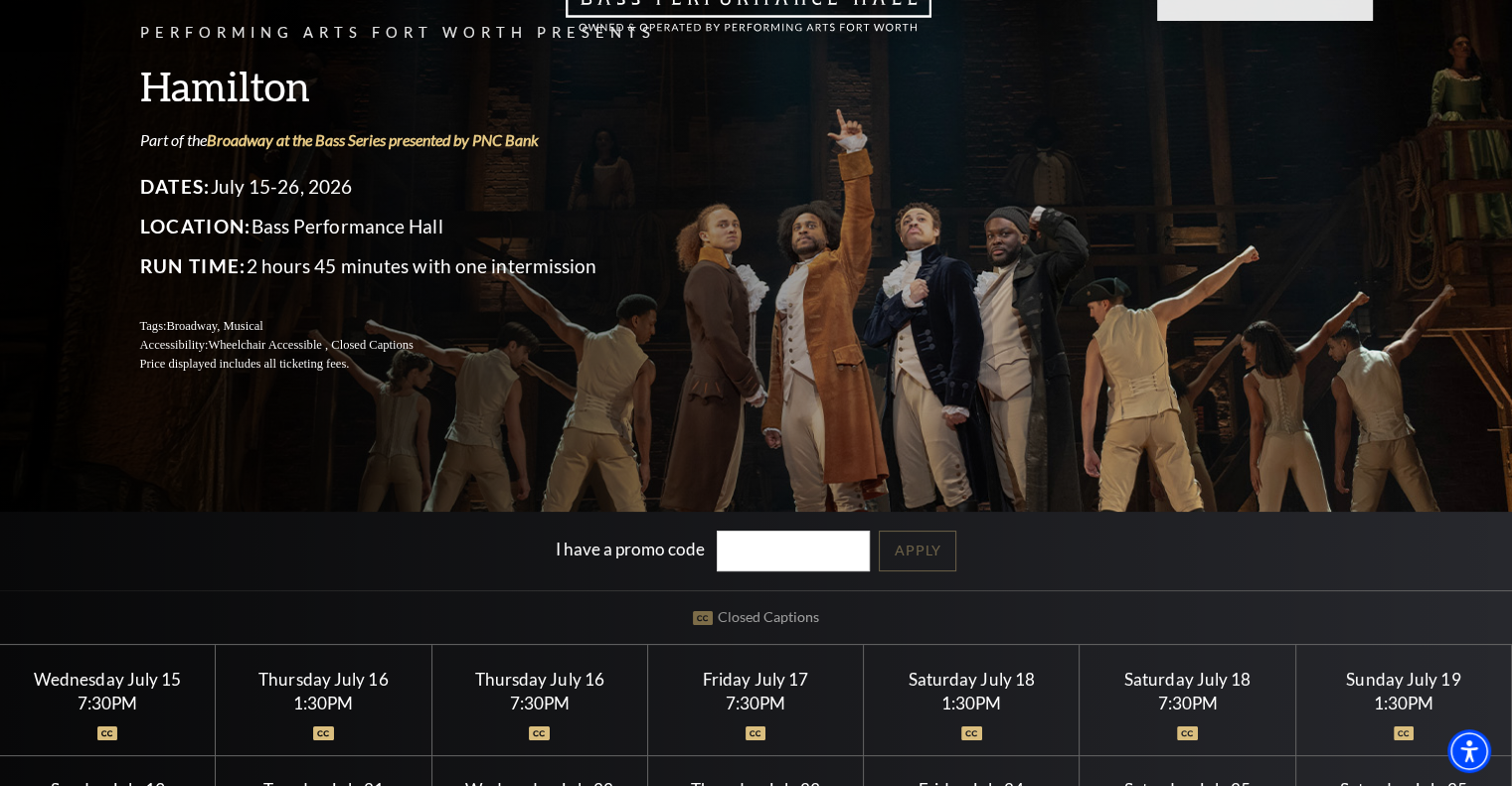 scroll, scrollTop: 0, scrollLeft: 0, axis: both 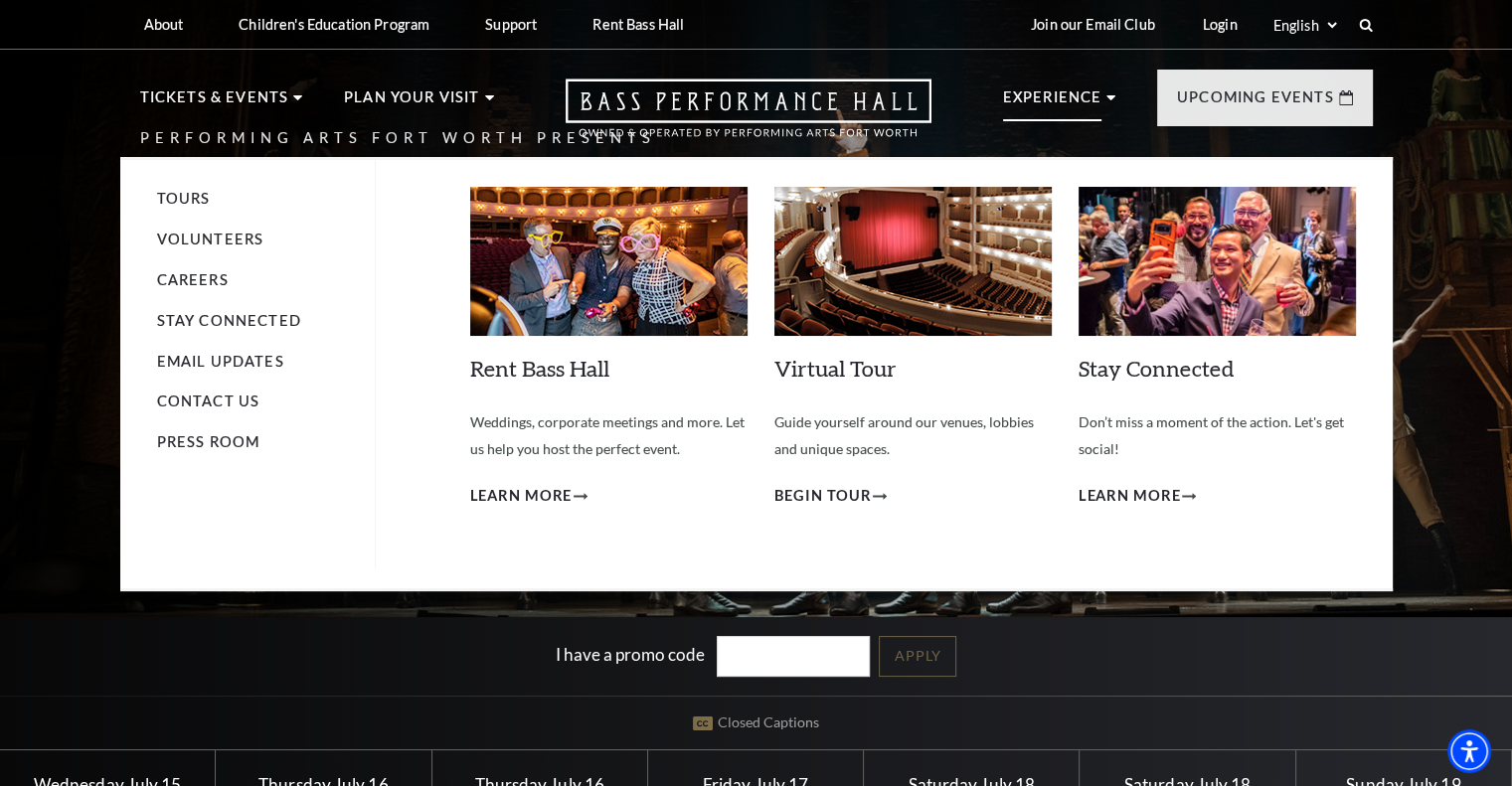 click on "Experience" at bounding box center (1053, 103) 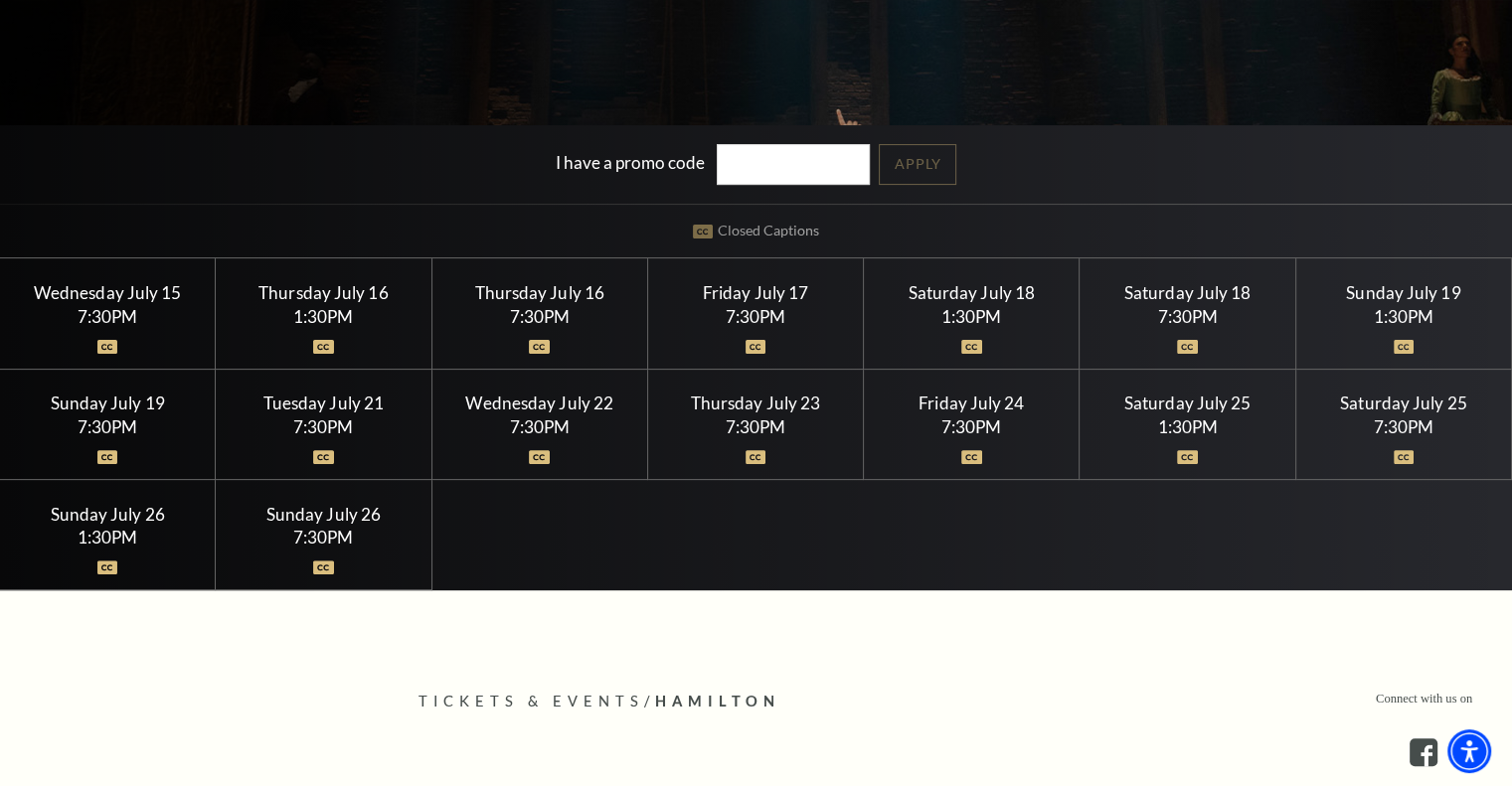 scroll, scrollTop: 453, scrollLeft: 0, axis: vertical 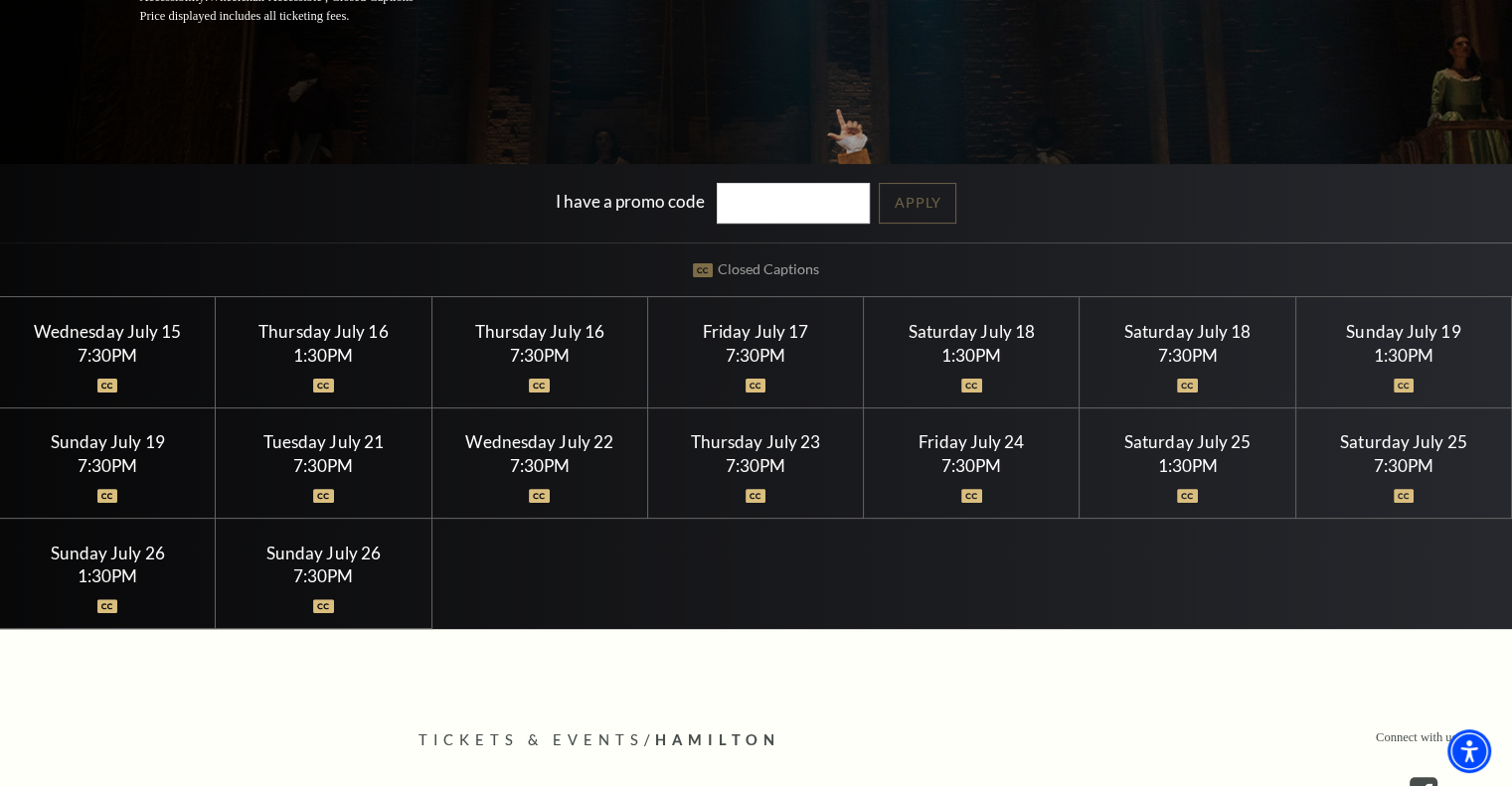 drag, startPoint x: 454, startPoint y: 402, endPoint x: 427, endPoint y: 399, distance: 27.166155 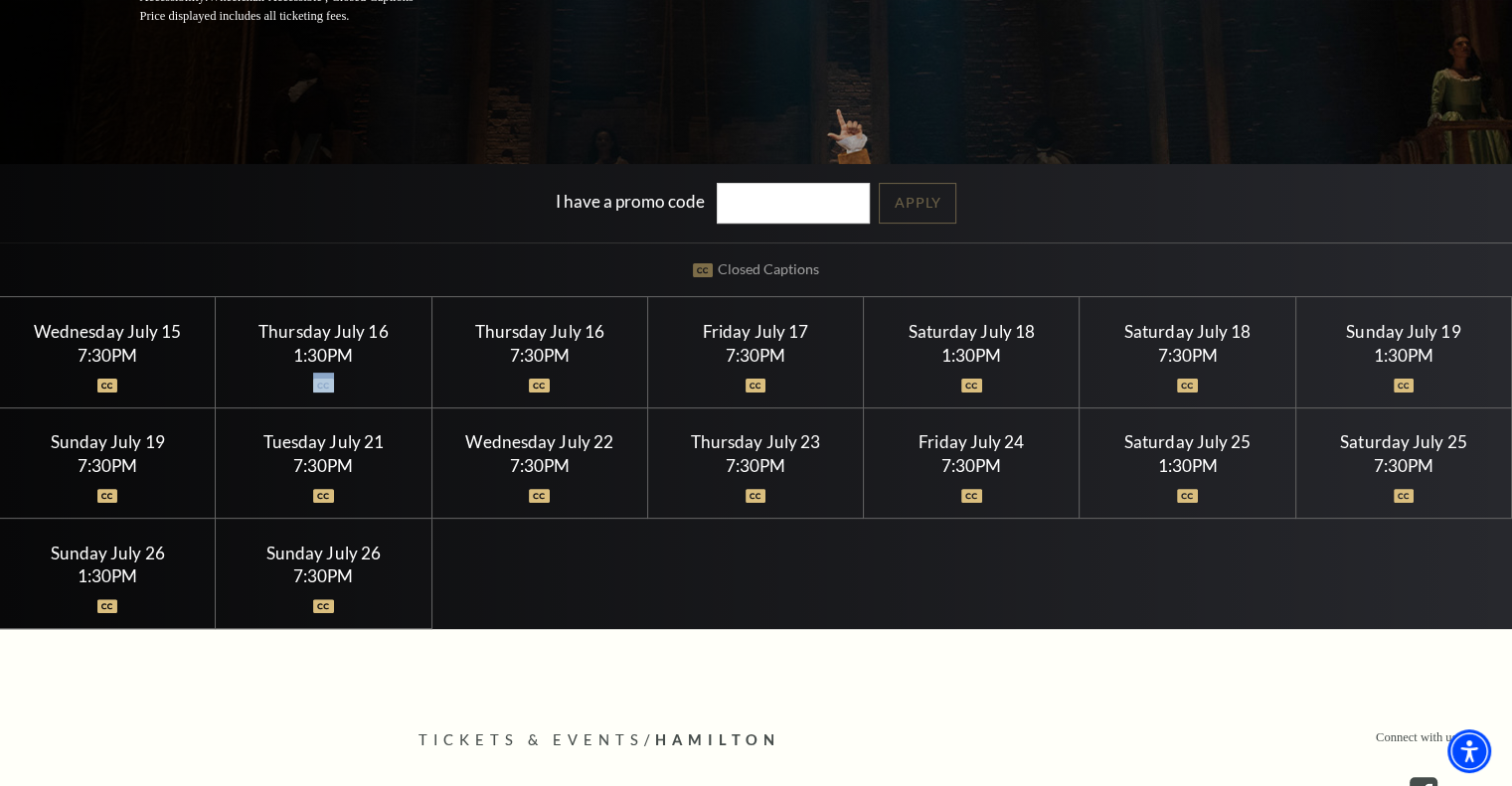 drag, startPoint x: 329, startPoint y: 393, endPoint x: 250, endPoint y: 385, distance: 79.404 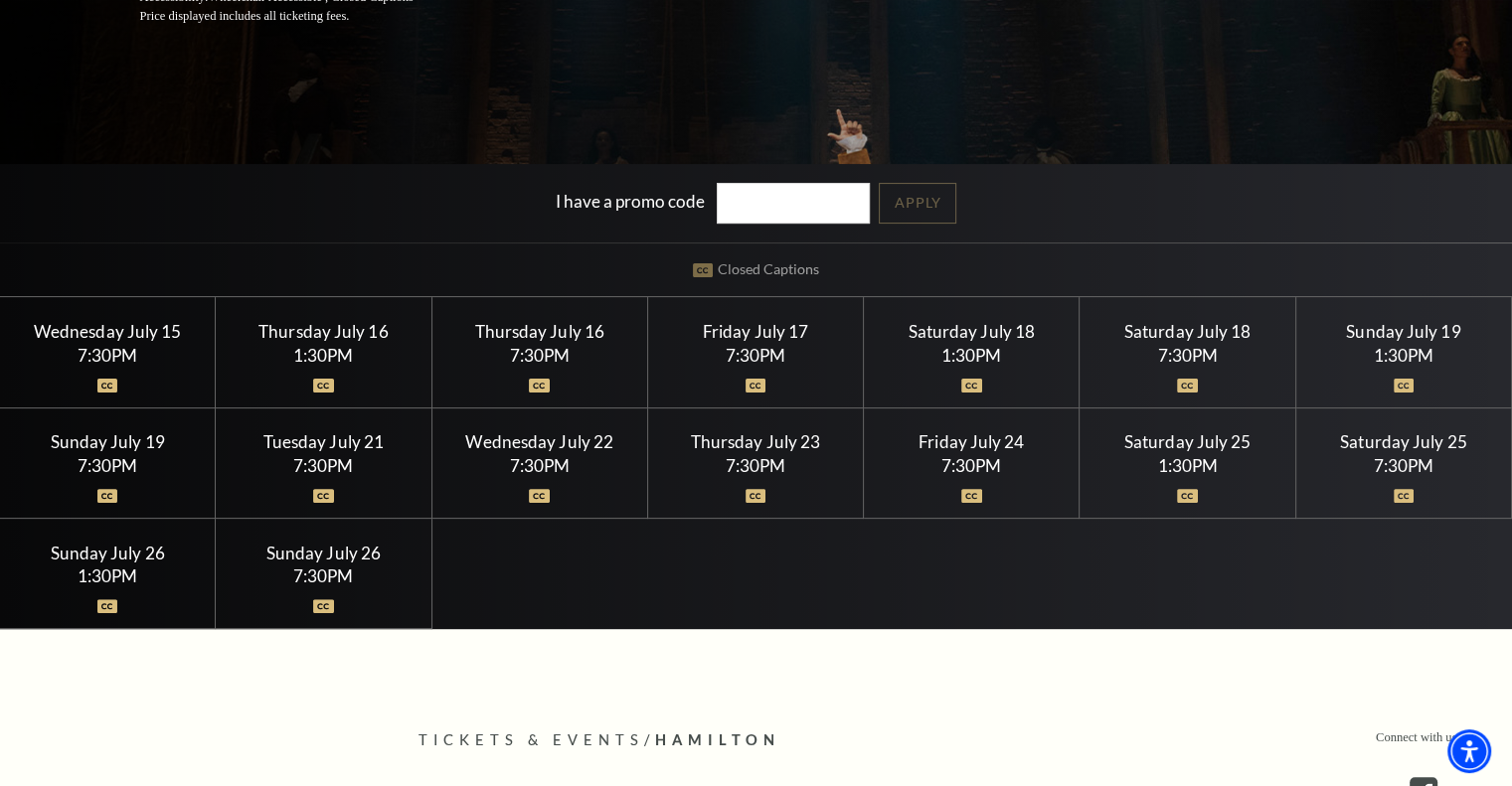 click at bounding box center [107, 374] 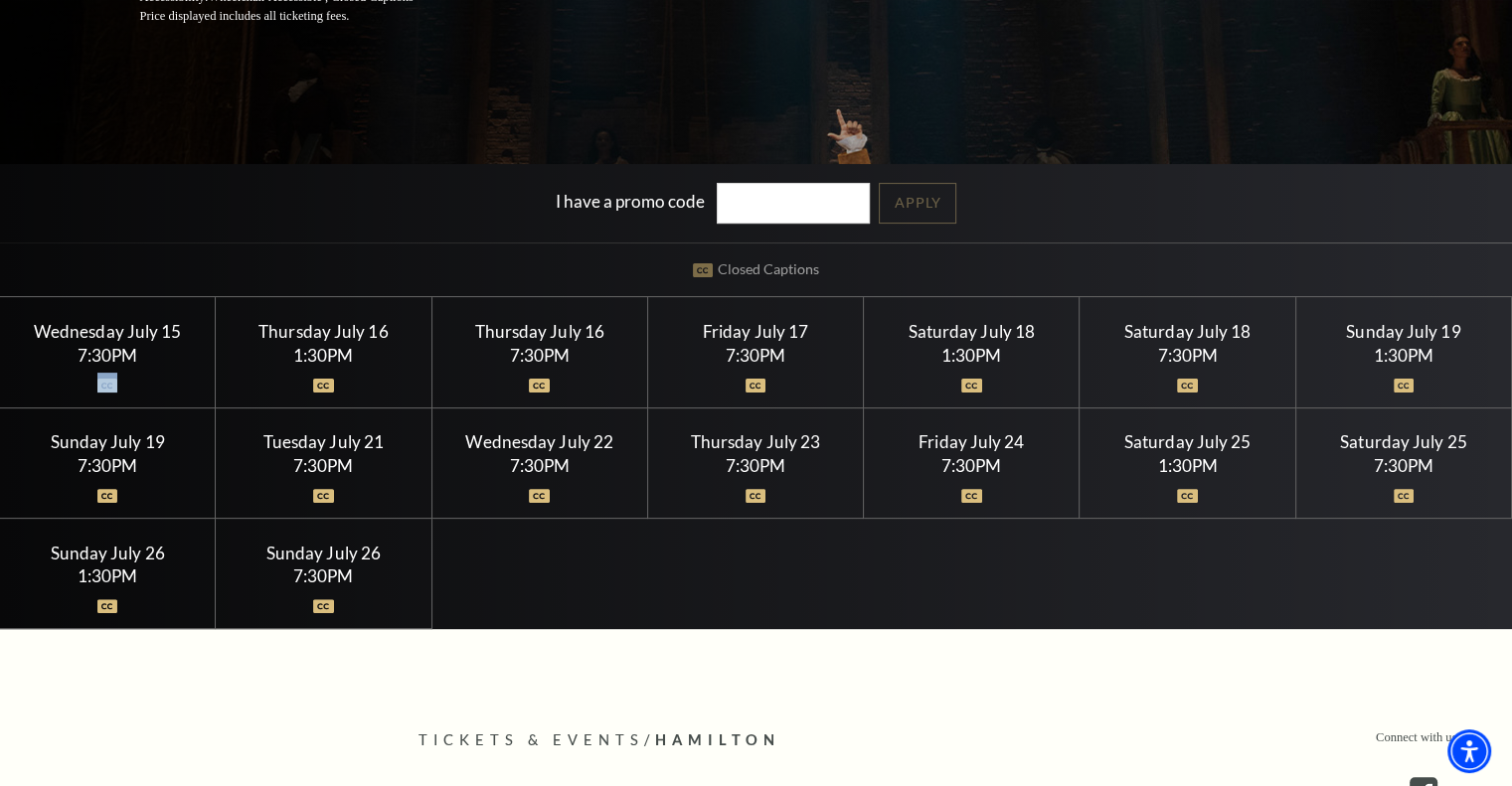 click at bounding box center (107, 386) 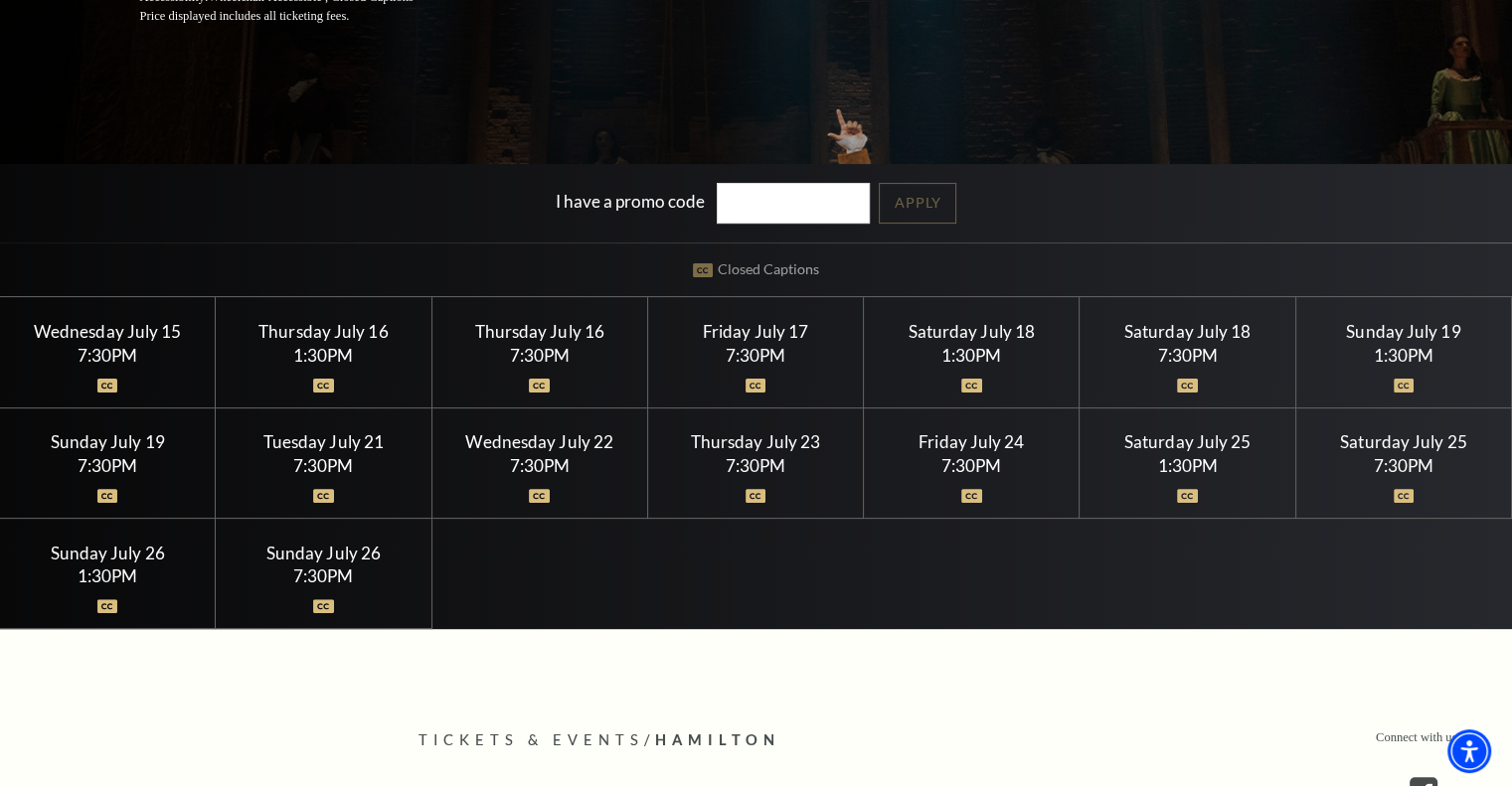click on "Wednesday July 15" at bounding box center (107, 331) 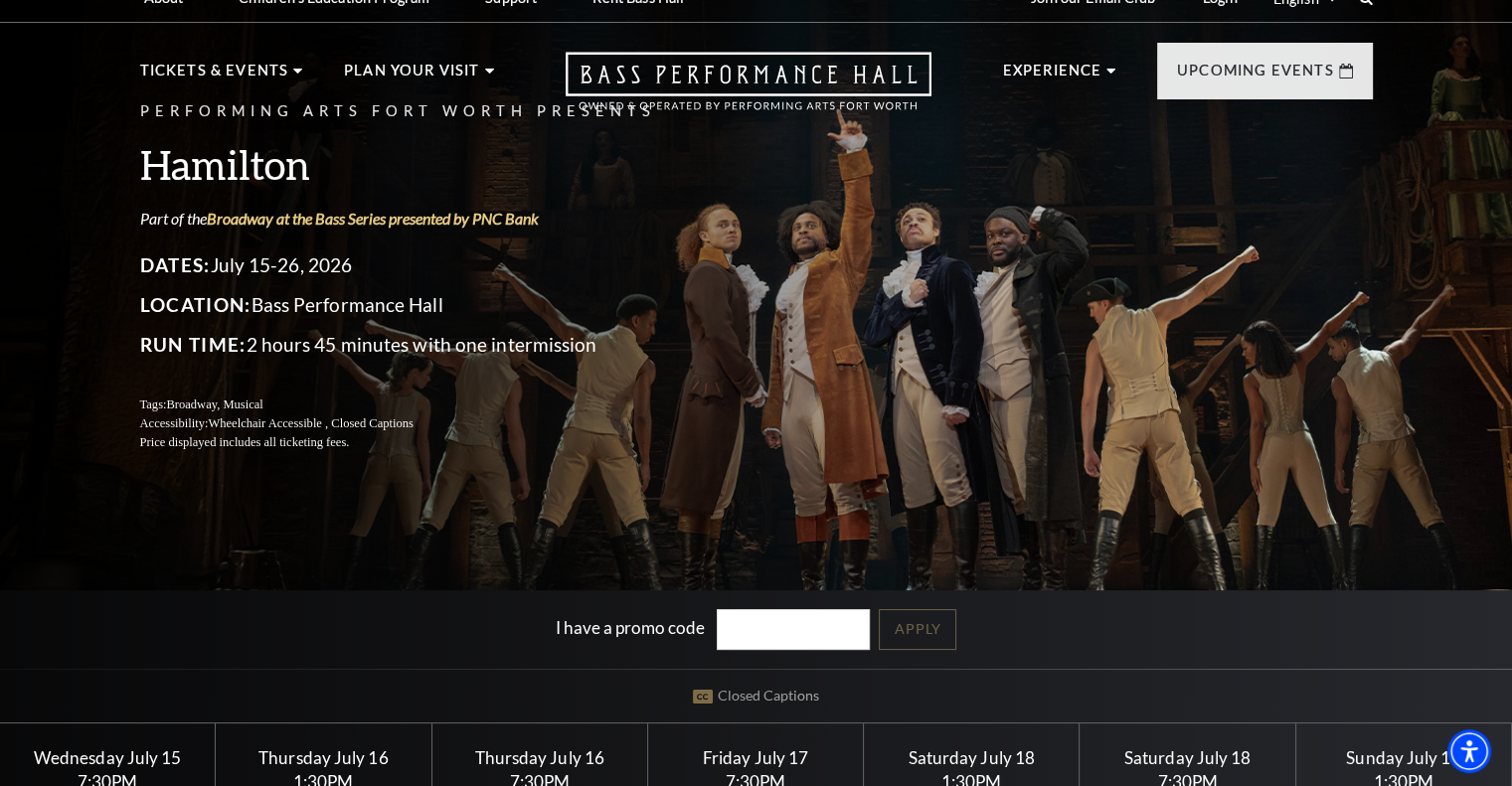 scroll, scrollTop: 0, scrollLeft: 0, axis: both 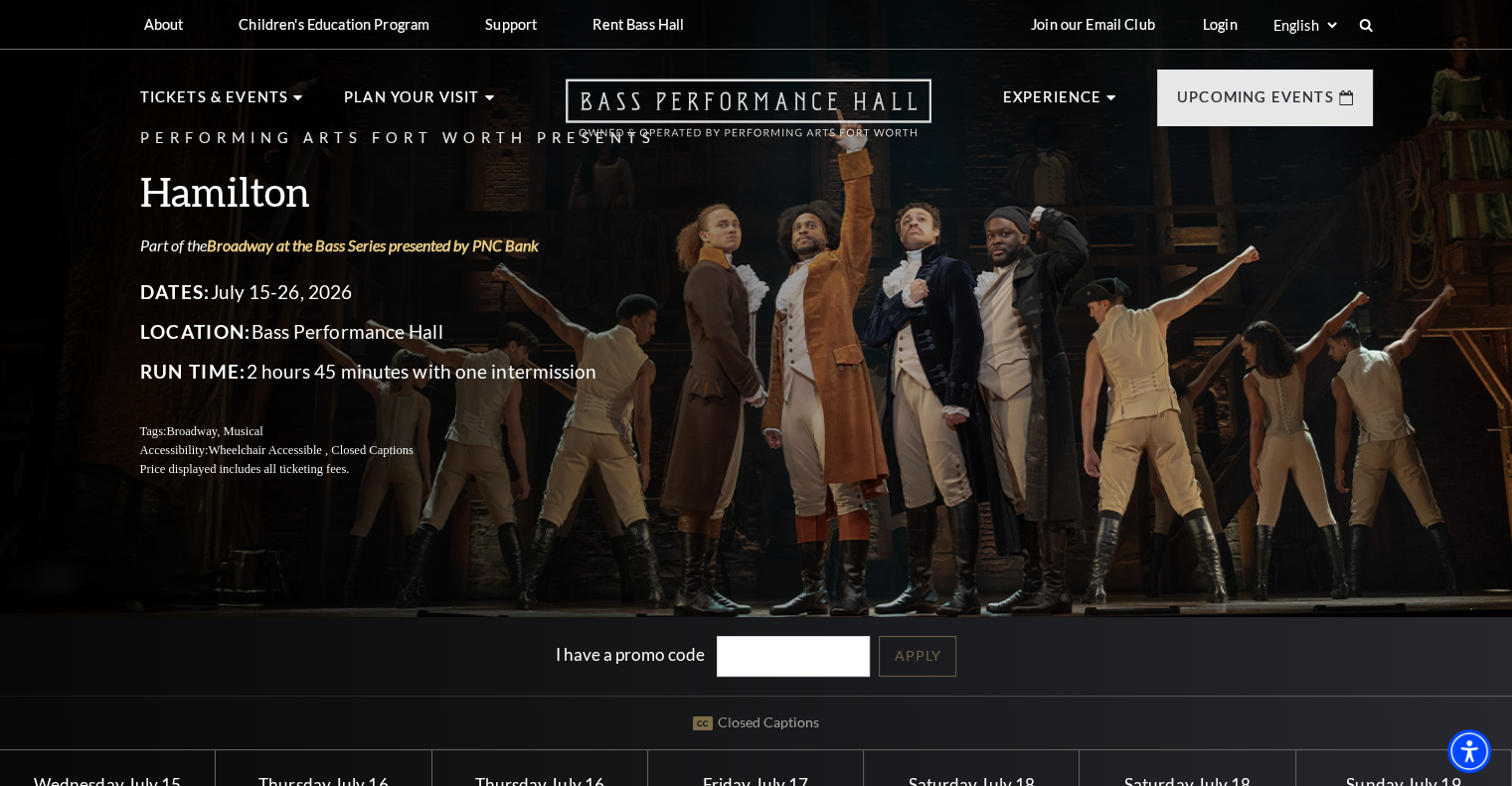 click 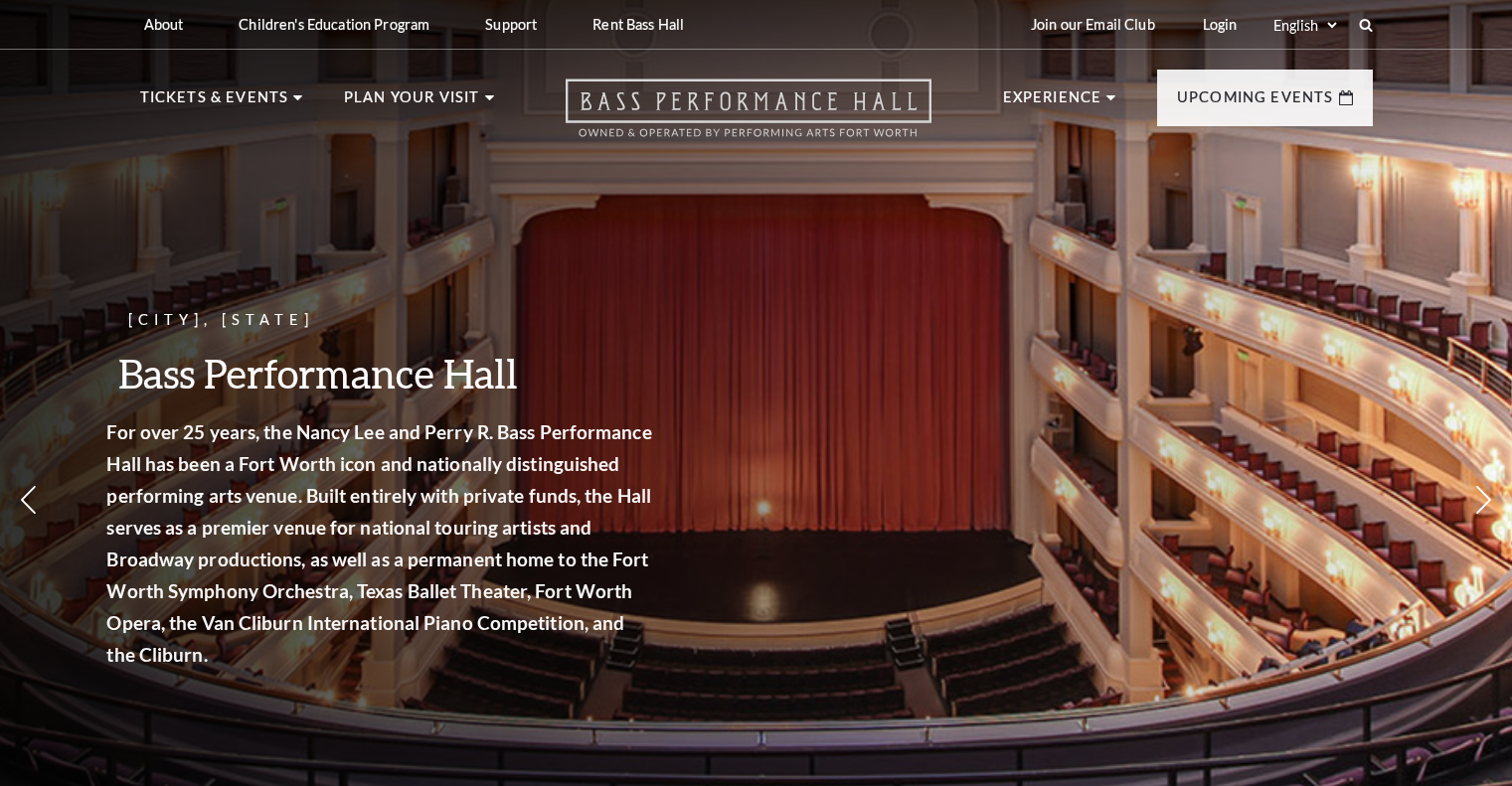 scroll, scrollTop: 0, scrollLeft: 0, axis: both 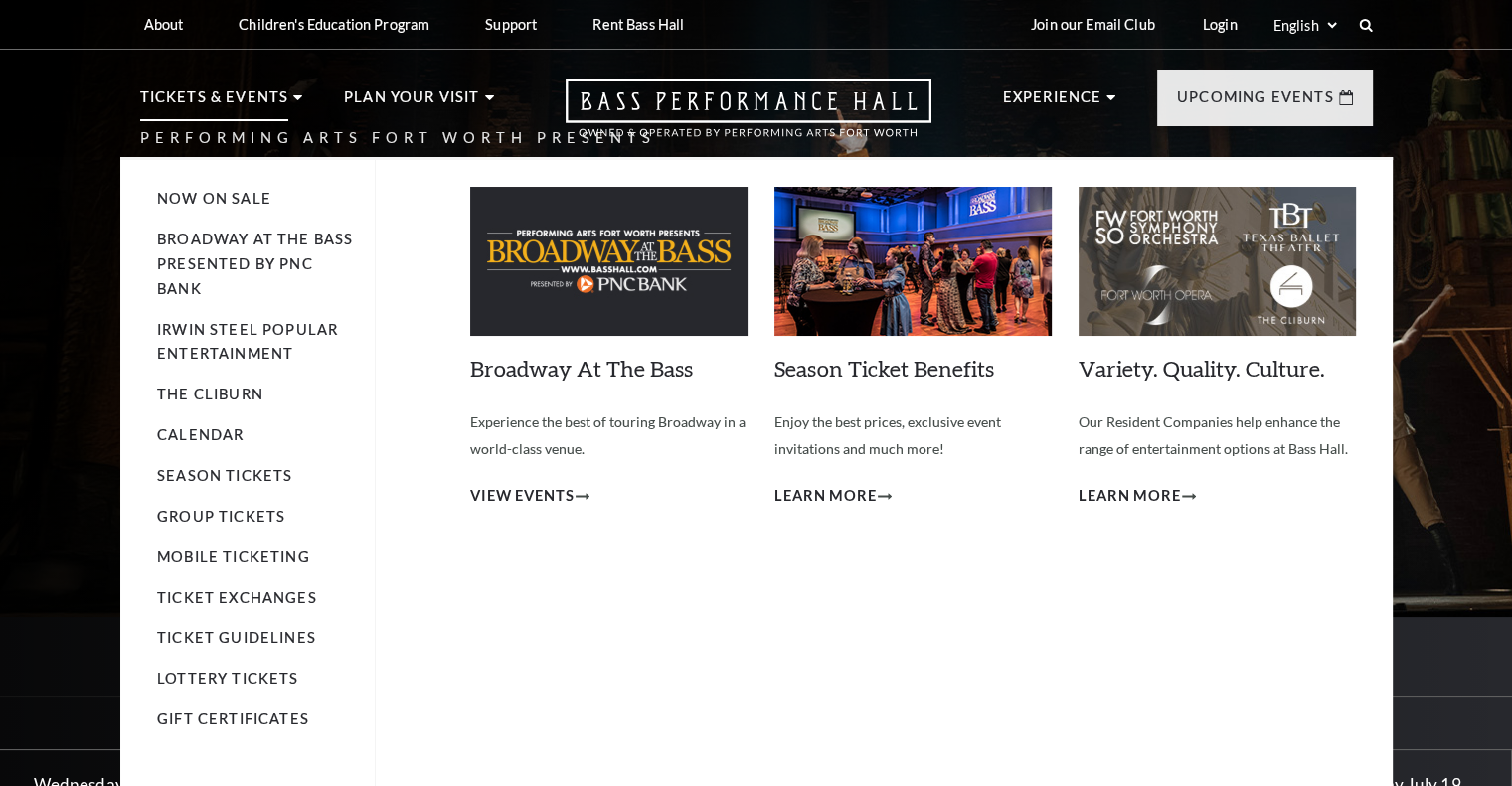click on "Tickets & Events" at bounding box center (215, 103) 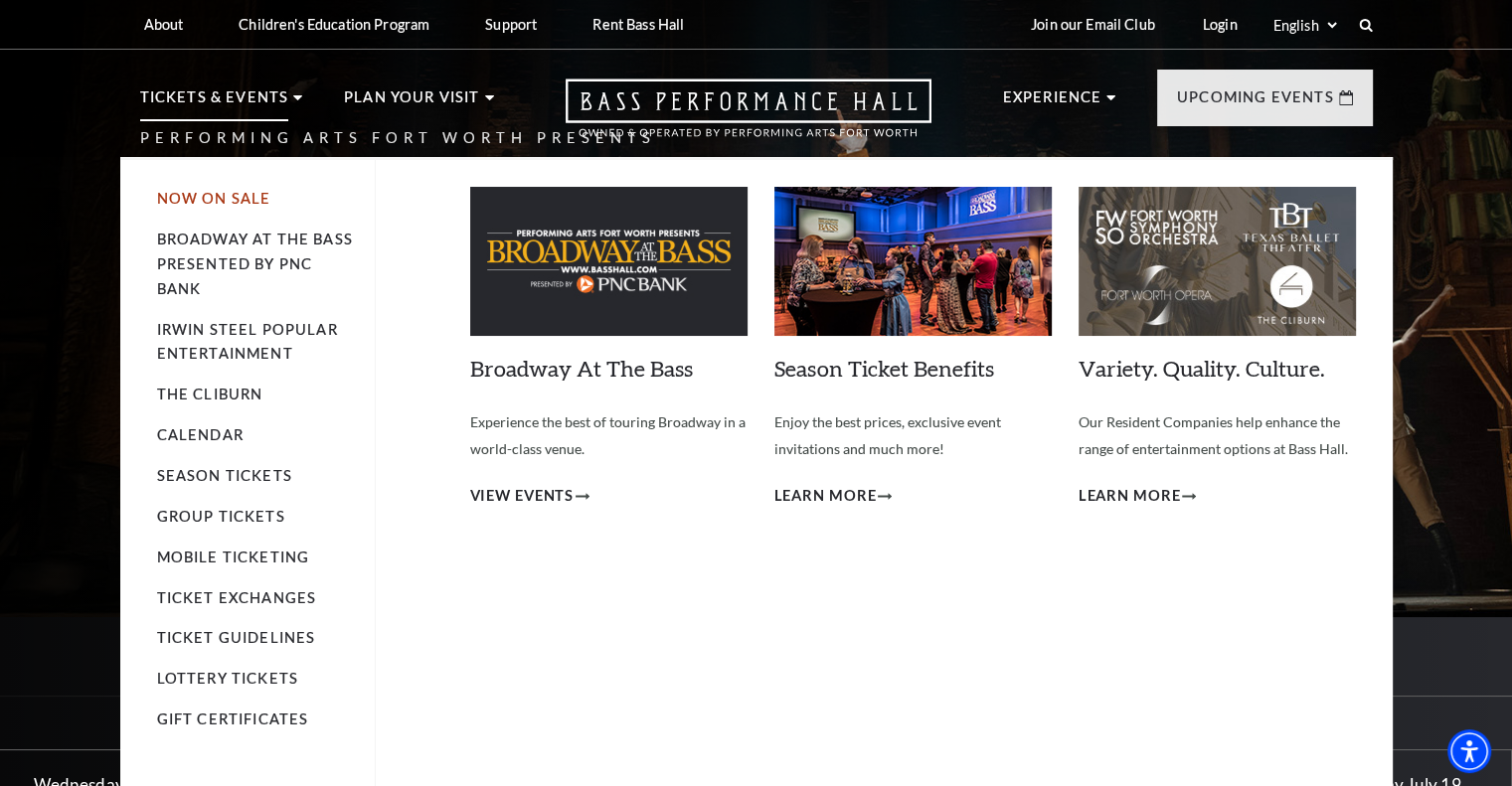 click on "Now On Sale" at bounding box center (214, 198) 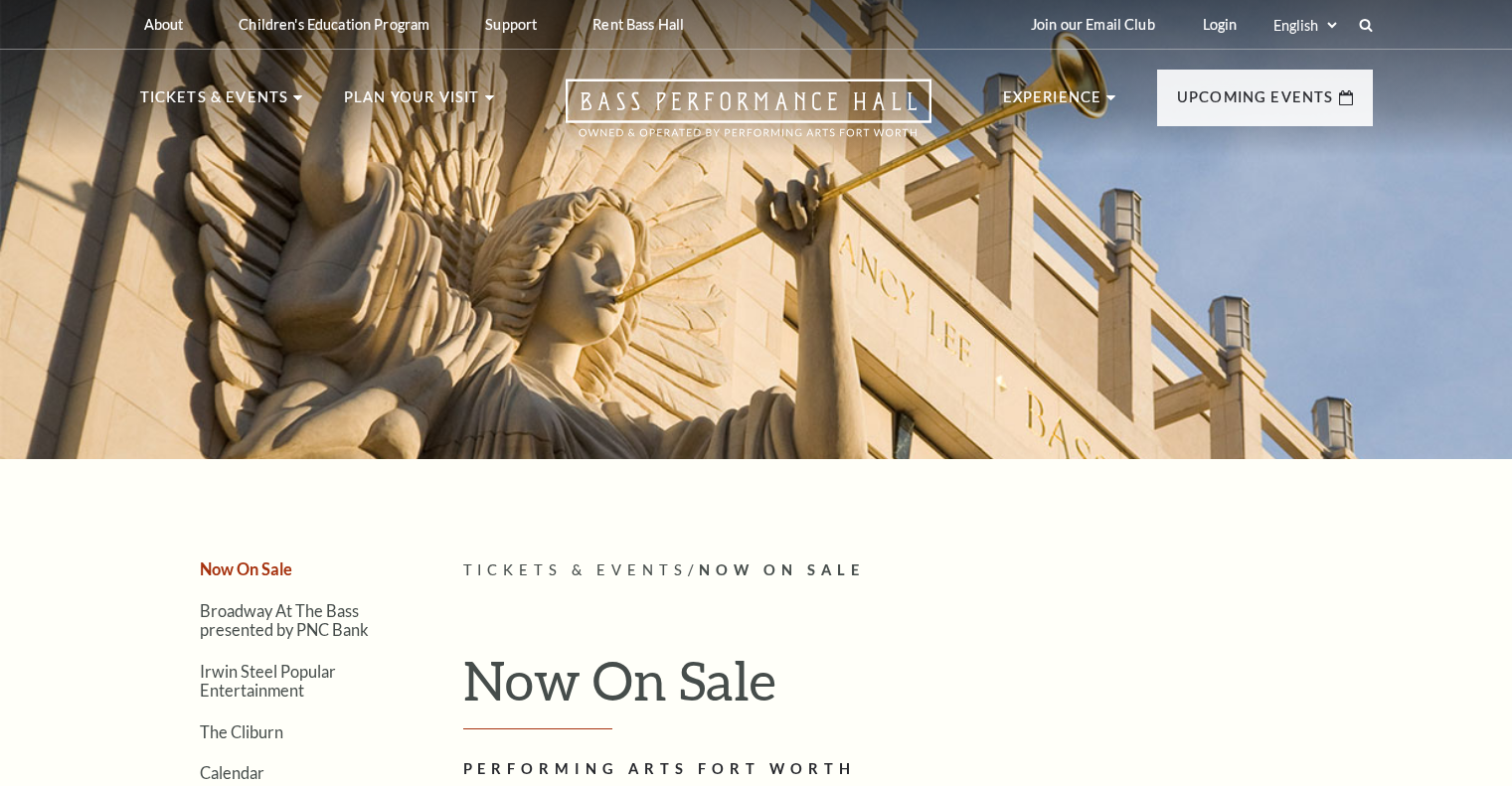 scroll, scrollTop: 0, scrollLeft: 0, axis: both 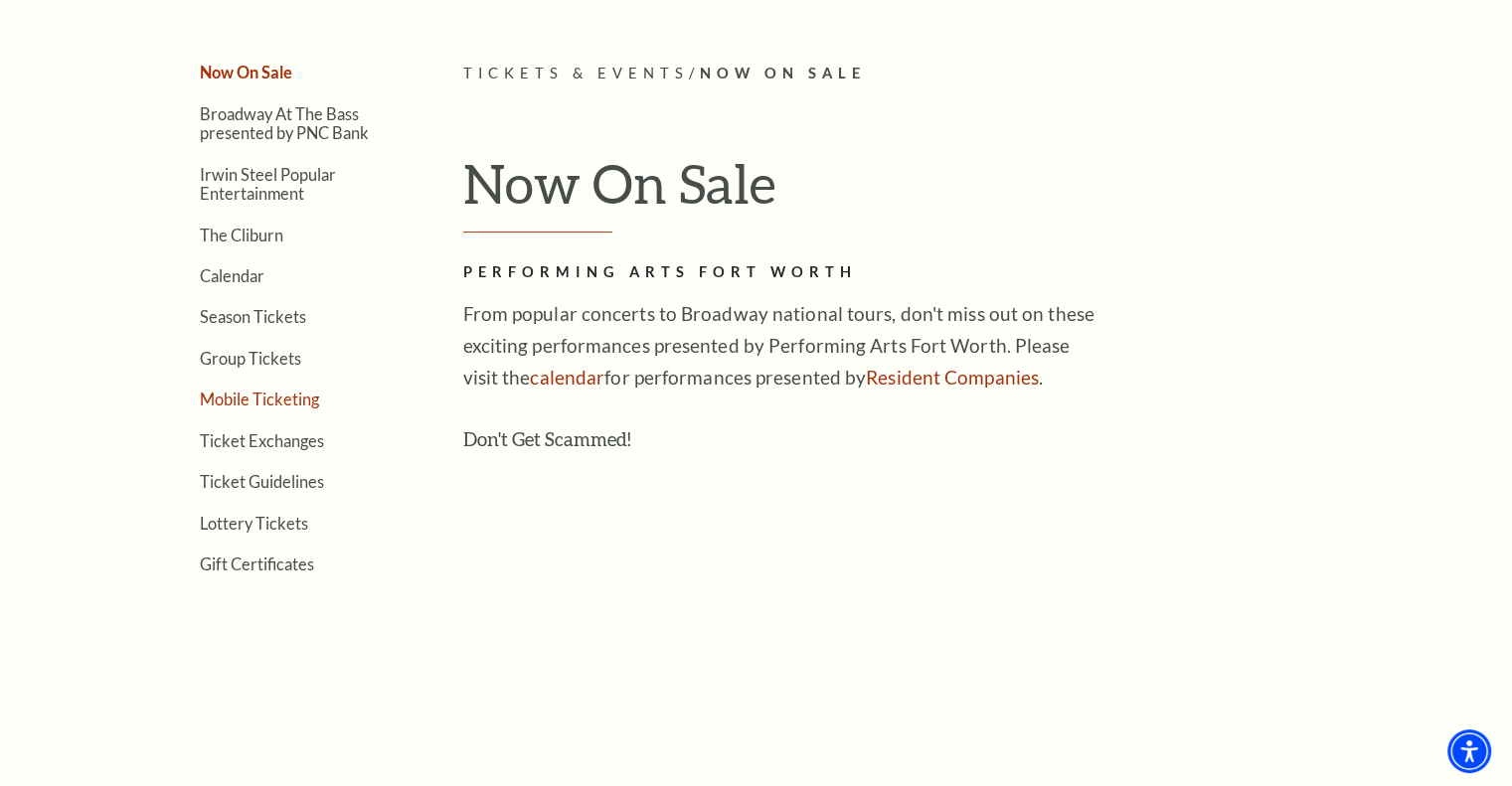 click on "Mobile Ticketing" at bounding box center [259, 398] 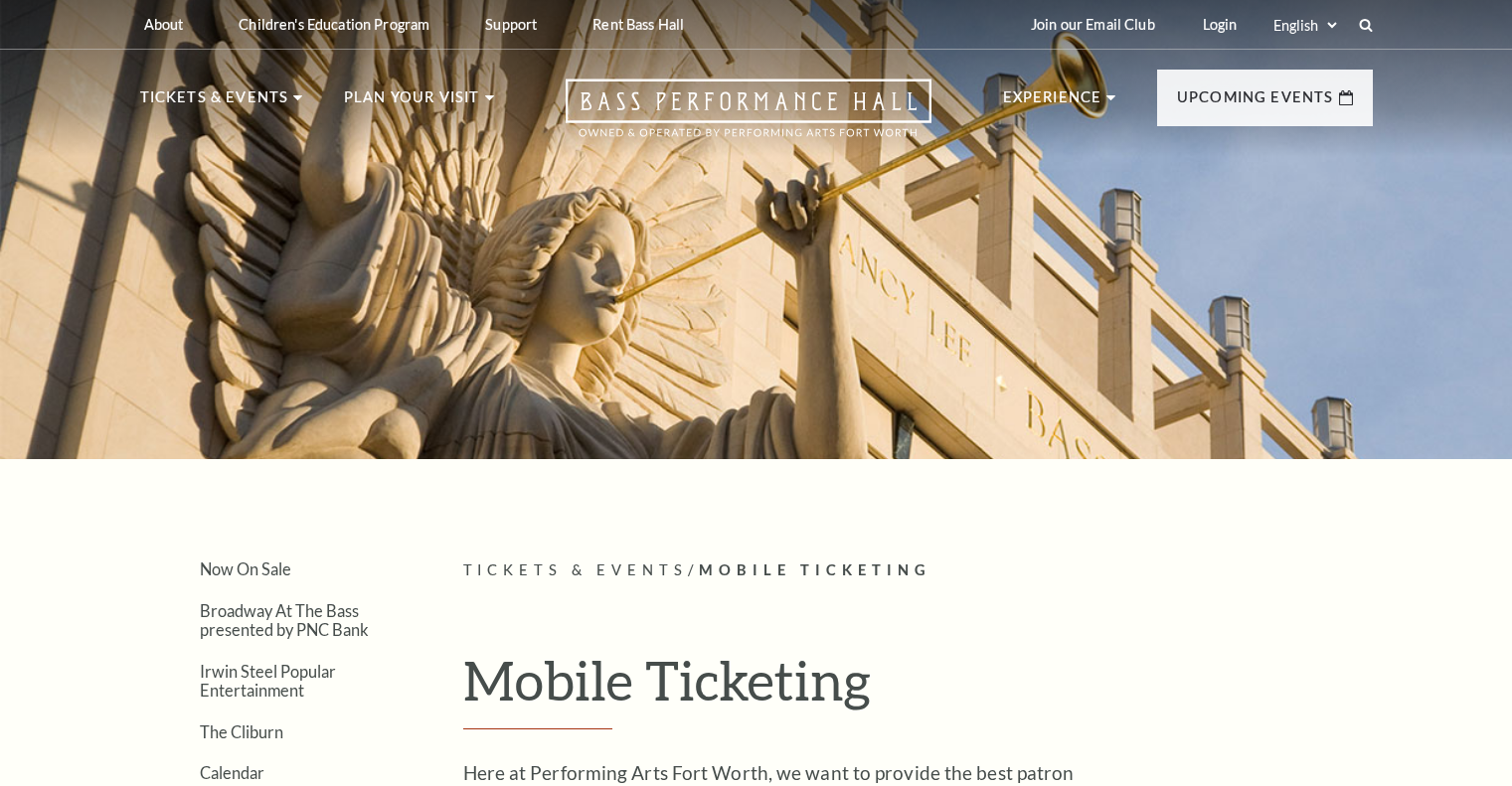 scroll, scrollTop: 0, scrollLeft: 0, axis: both 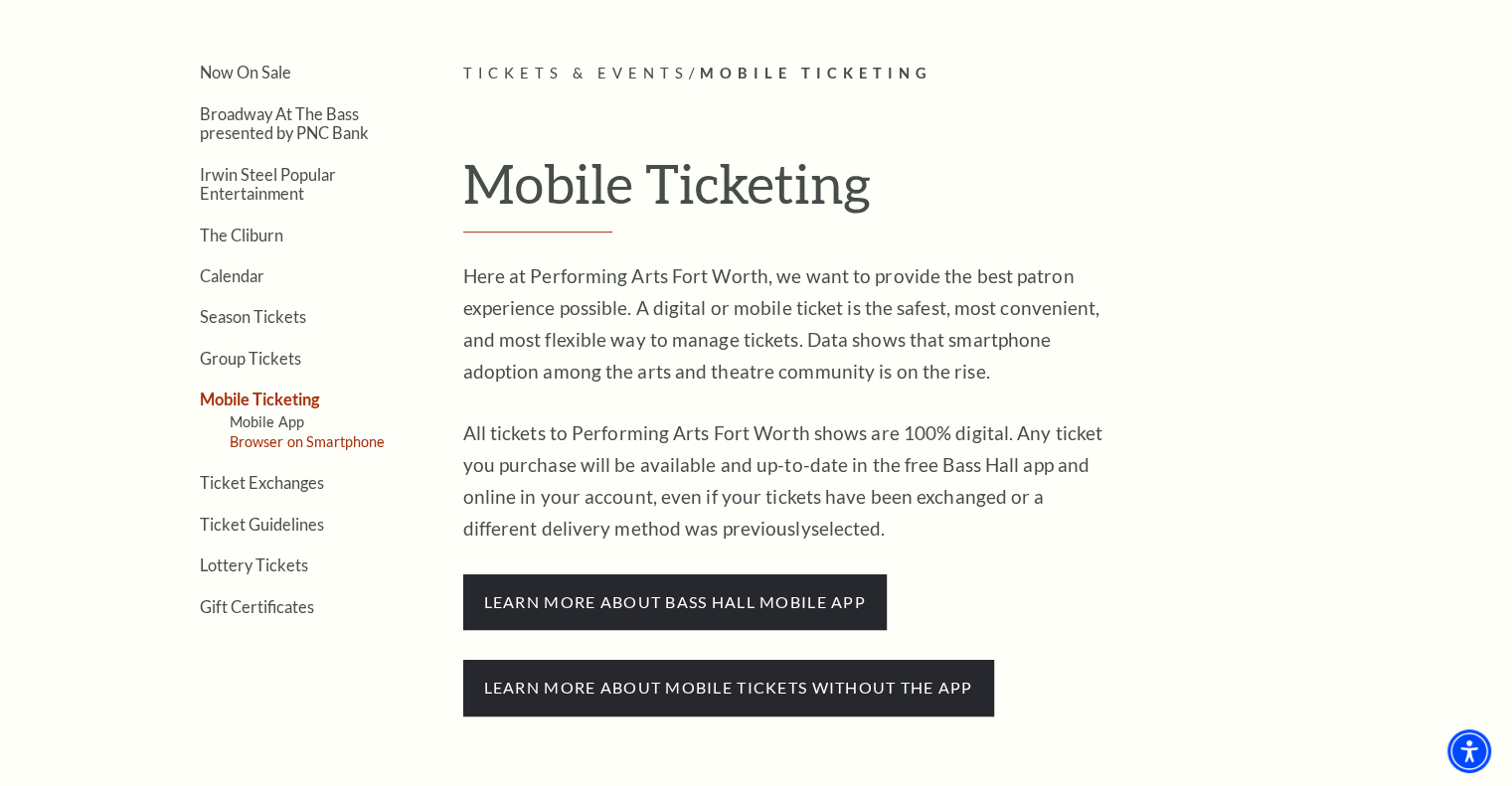 click on "Browser on Smartphone" at bounding box center (307, 441) 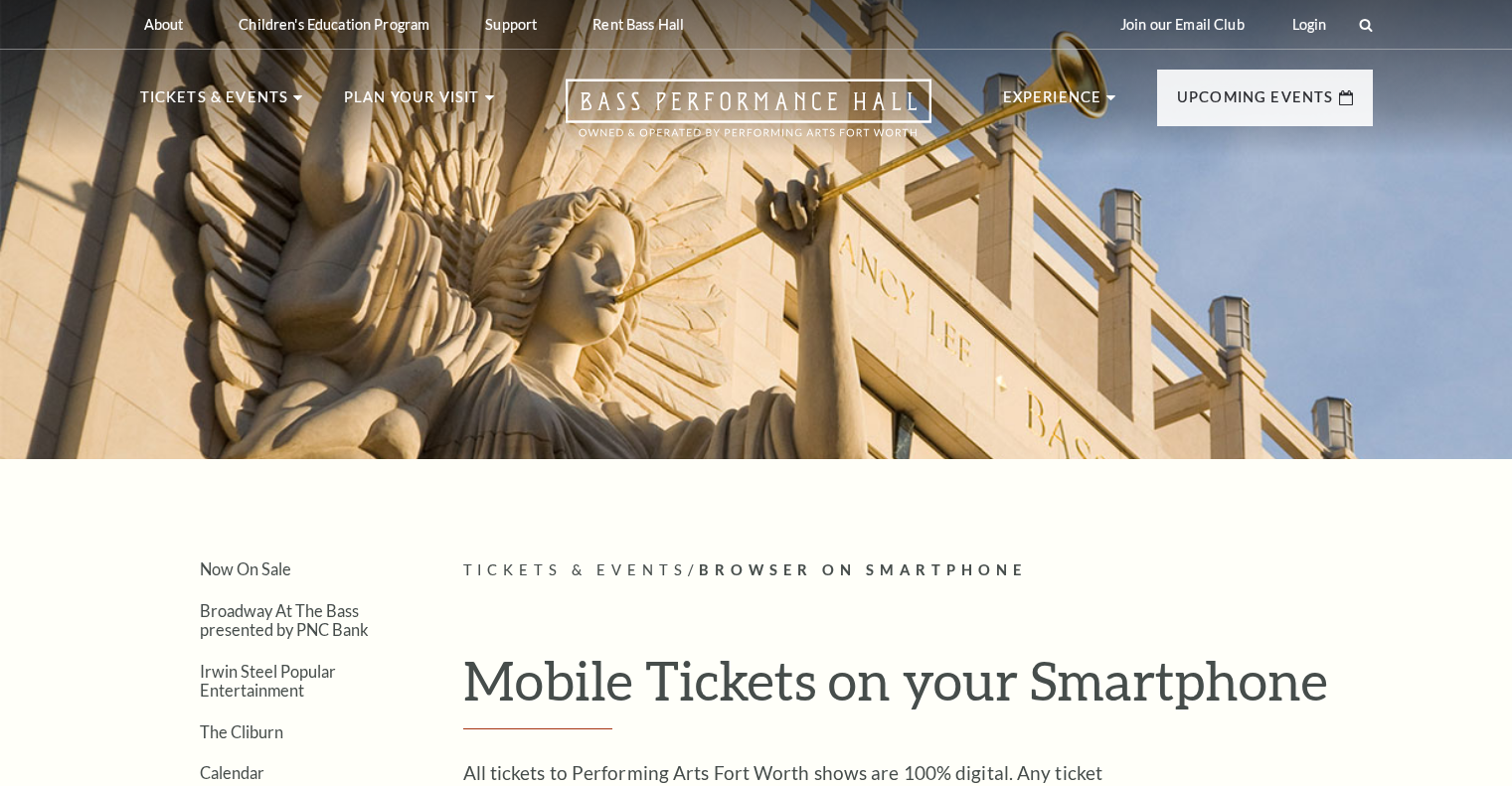 scroll, scrollTop: 0, scrollLeft: 0, axis: both 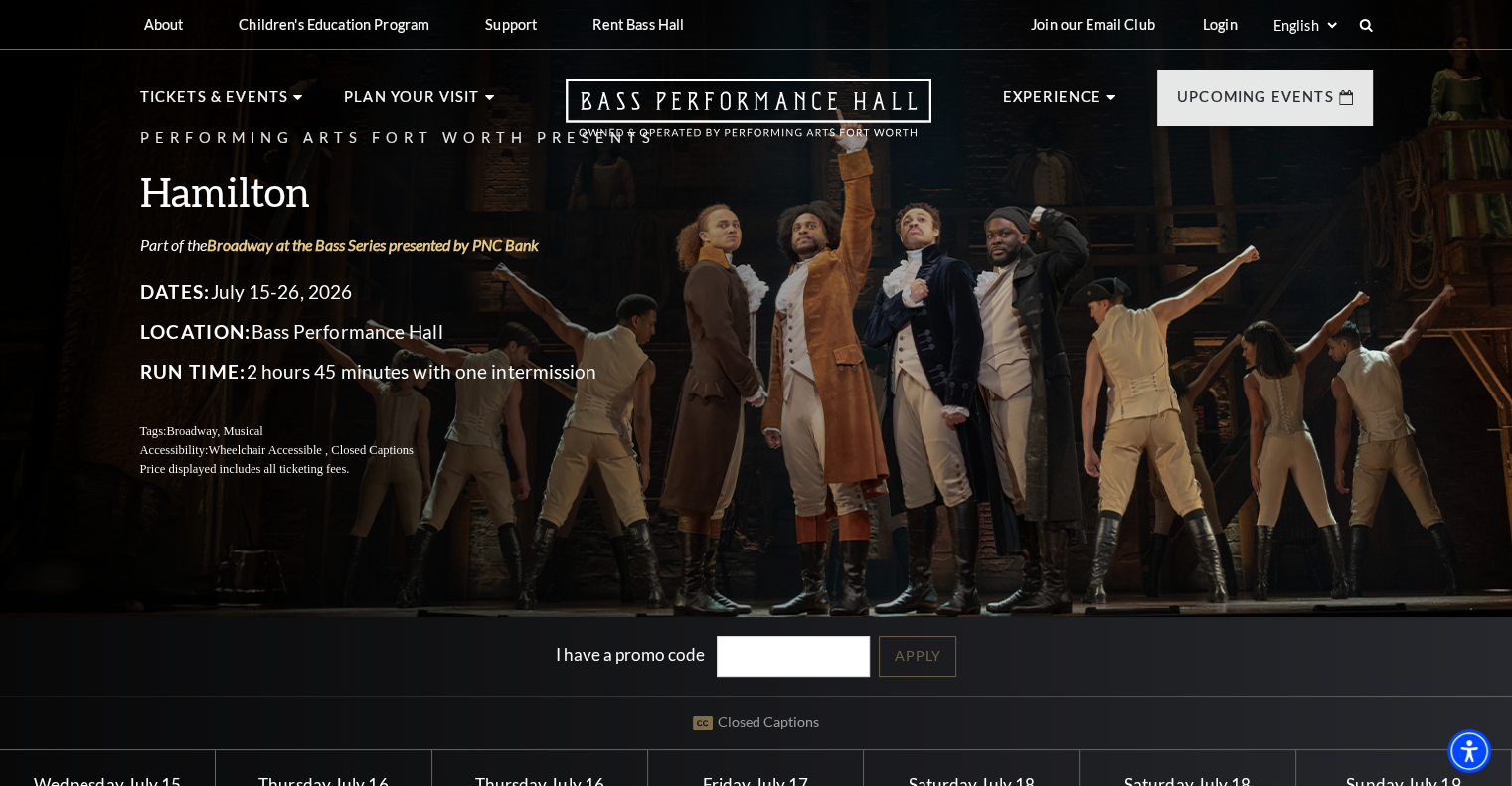 click on "Hamilton" at bounding box center [414, 191] 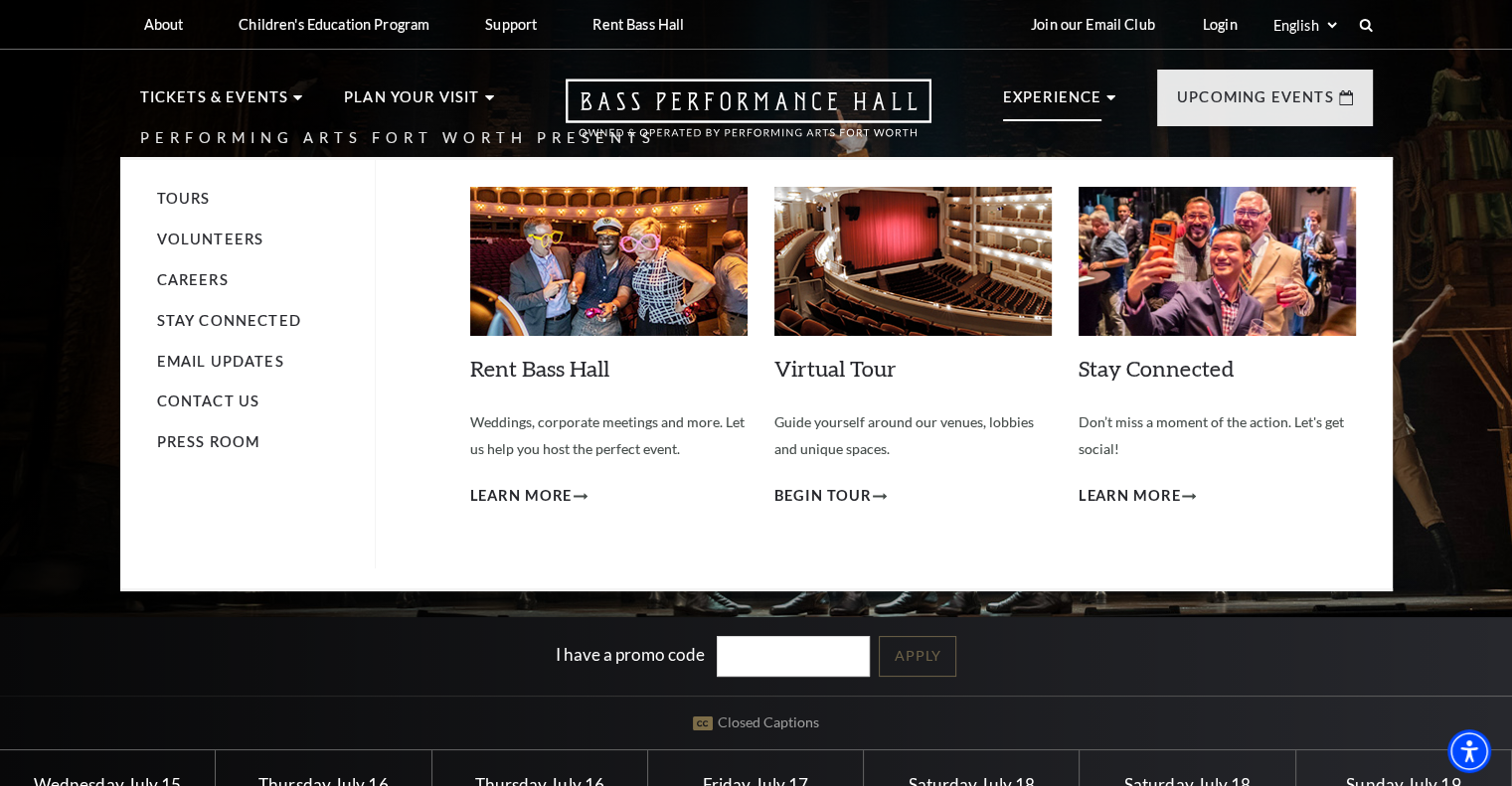 click on "Experience" at bounding box center (1053, 103) 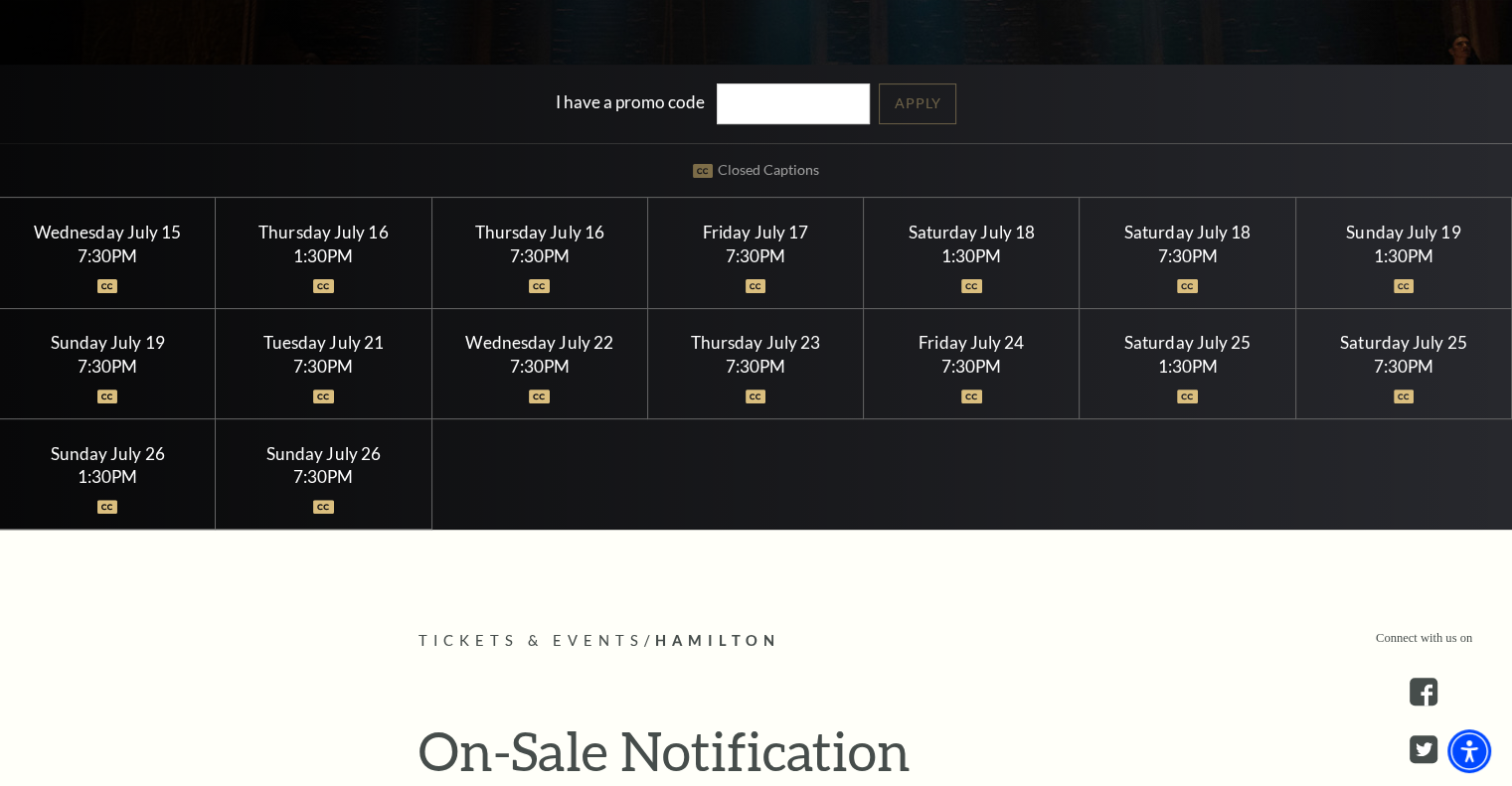 scroll, scrollTop: 497, scrollLeft: 0, axis: vertical 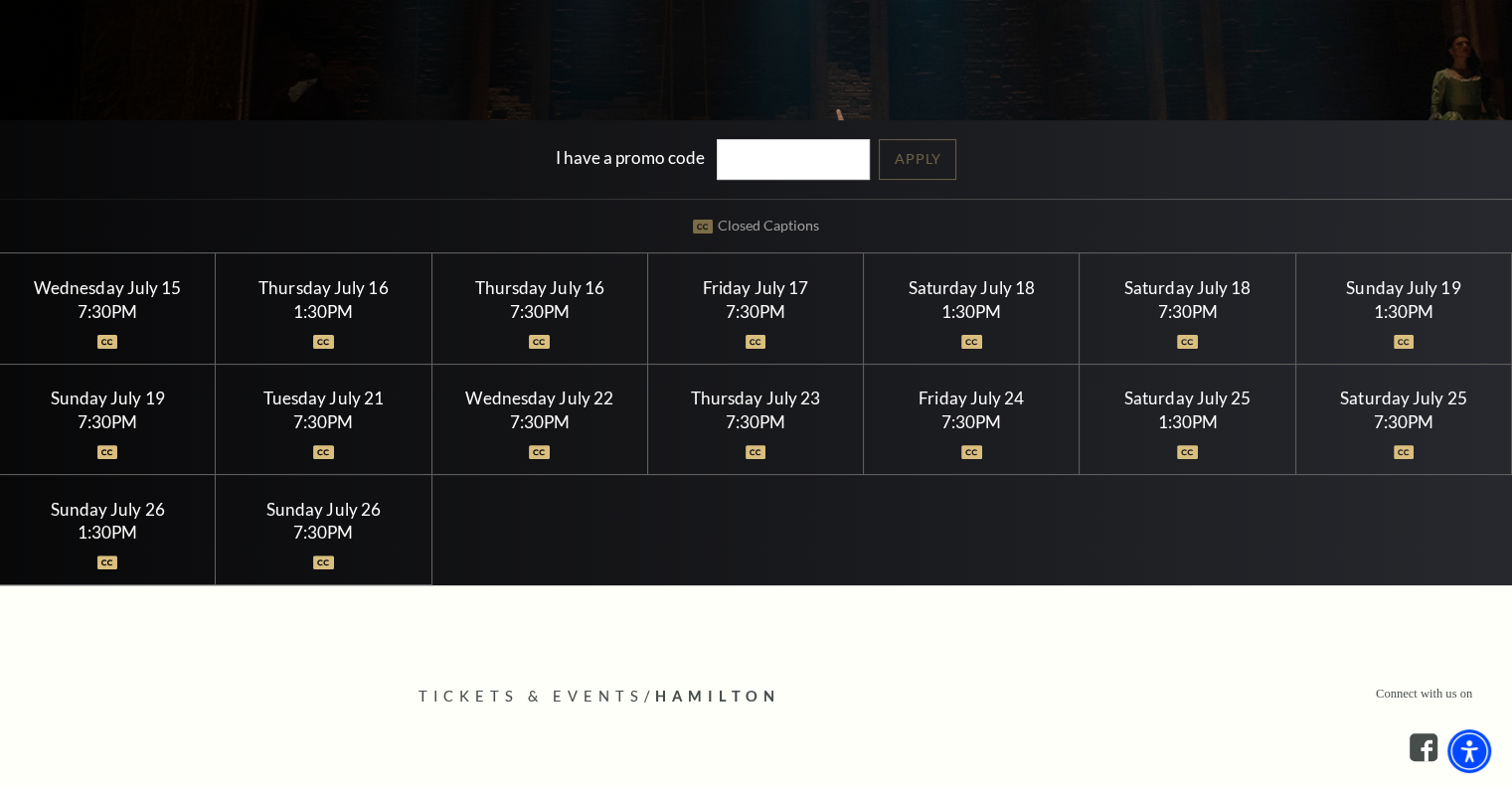 click on "I have a promo code     Apply" at bounding box center [756, 159] 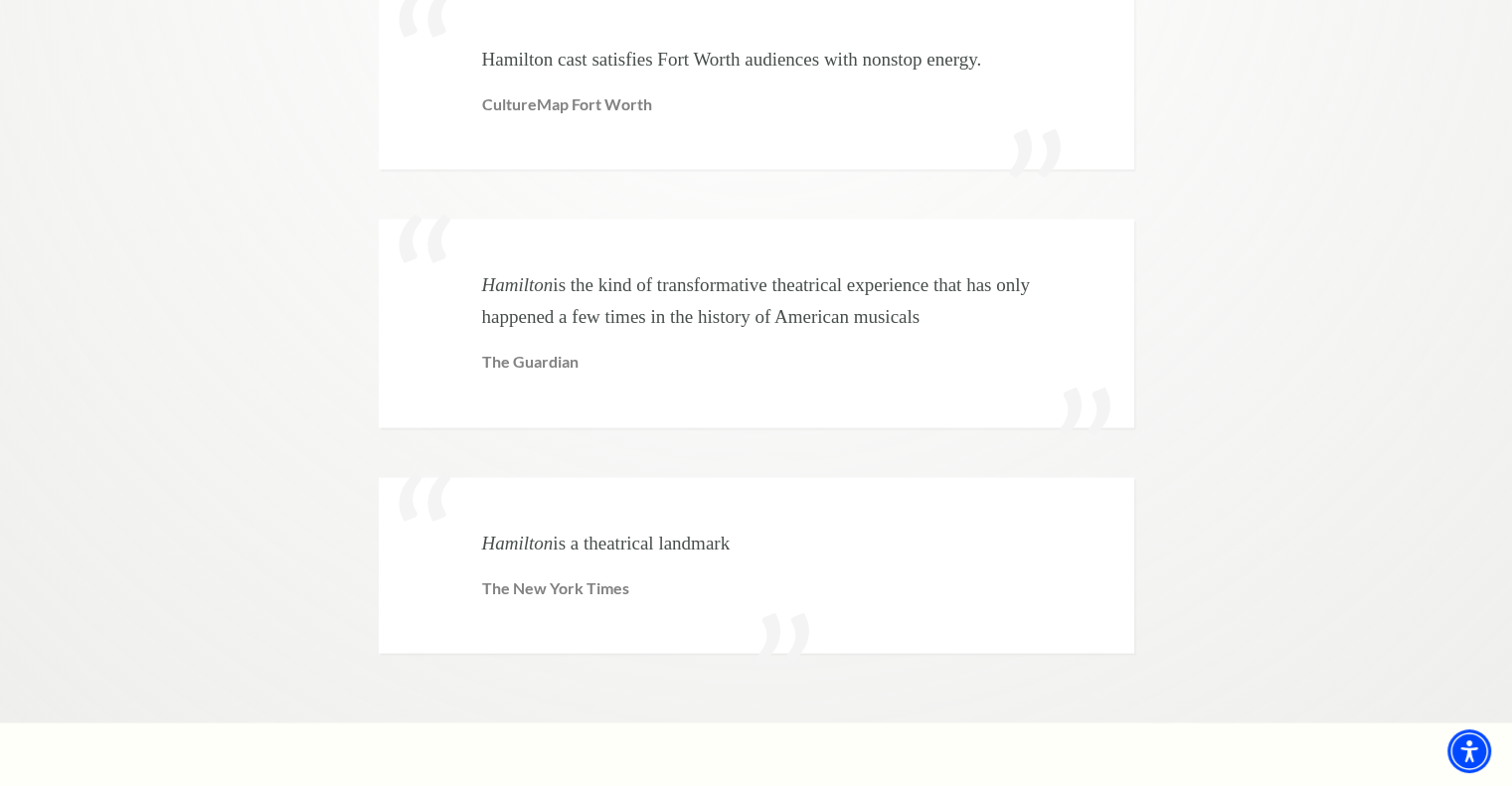 scroll, scrollTop: 4968, scrollLeft: 0, axis: vertical 